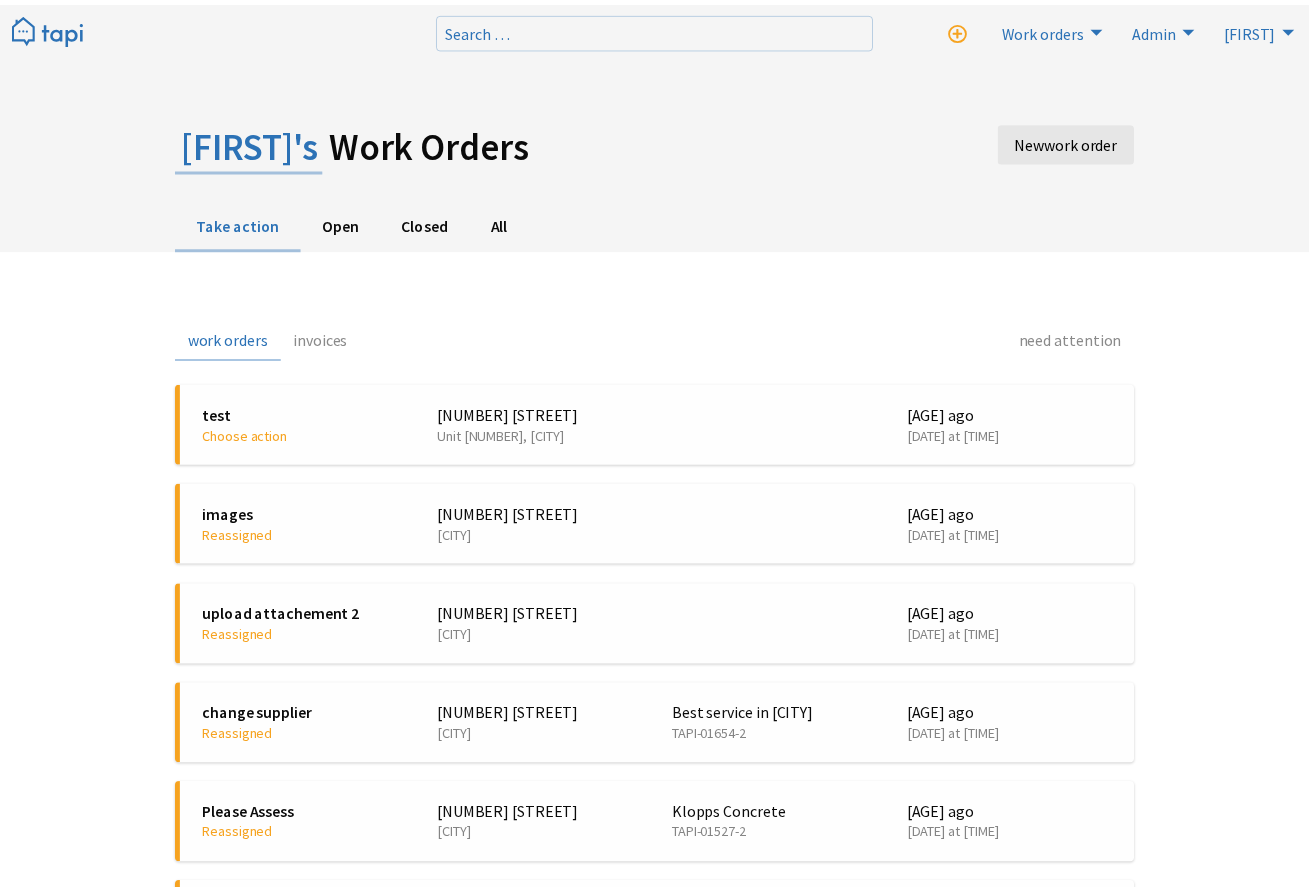 scroll, scrollTop: 0, scrollLeft: 0, axis: both 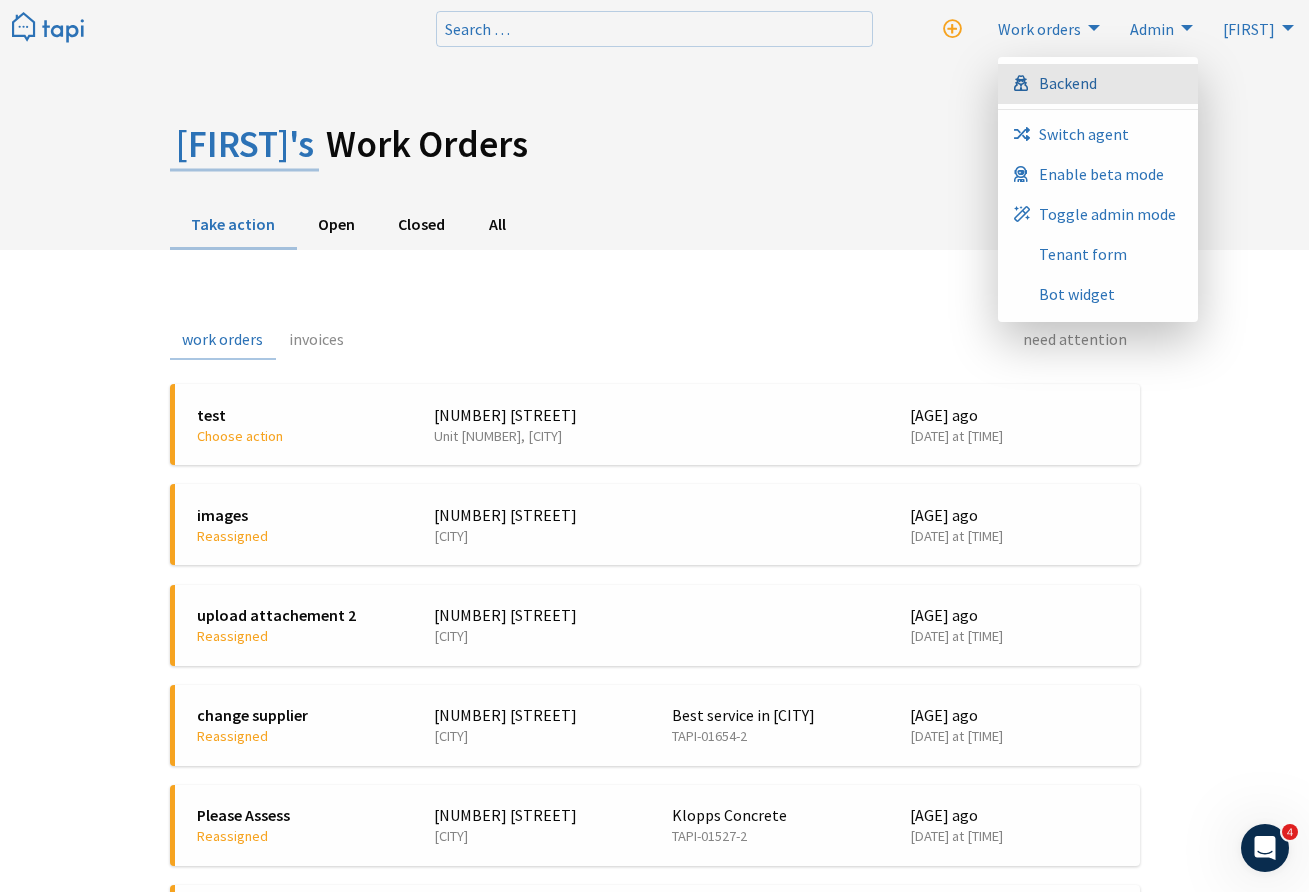 click on "Backend" at bounding box center [1098, 84] 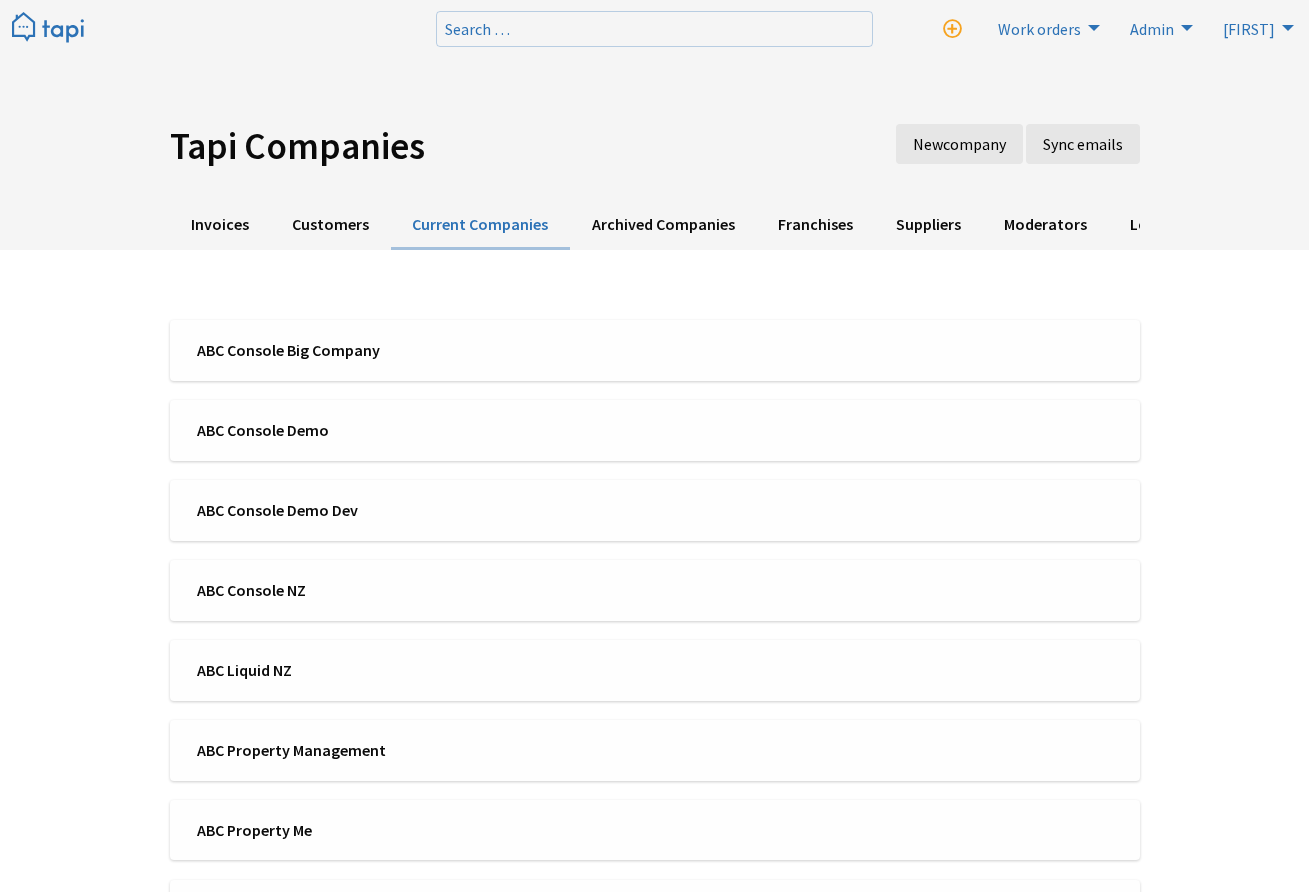 scroll, scrollTop: 0, scrollLeft: 0, axis: both 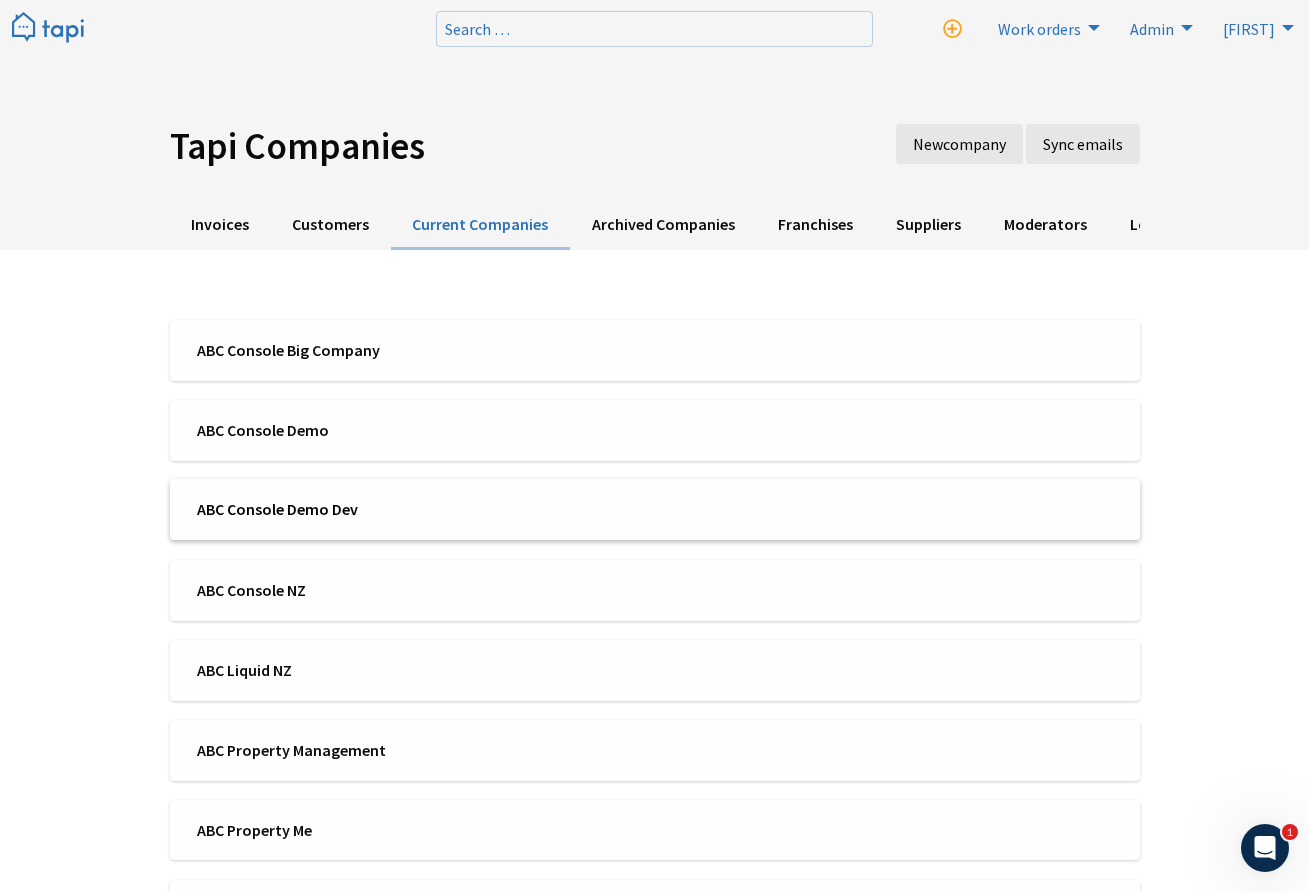 click on "ABC Console Demo Dev" at bounding box center [419, 509] 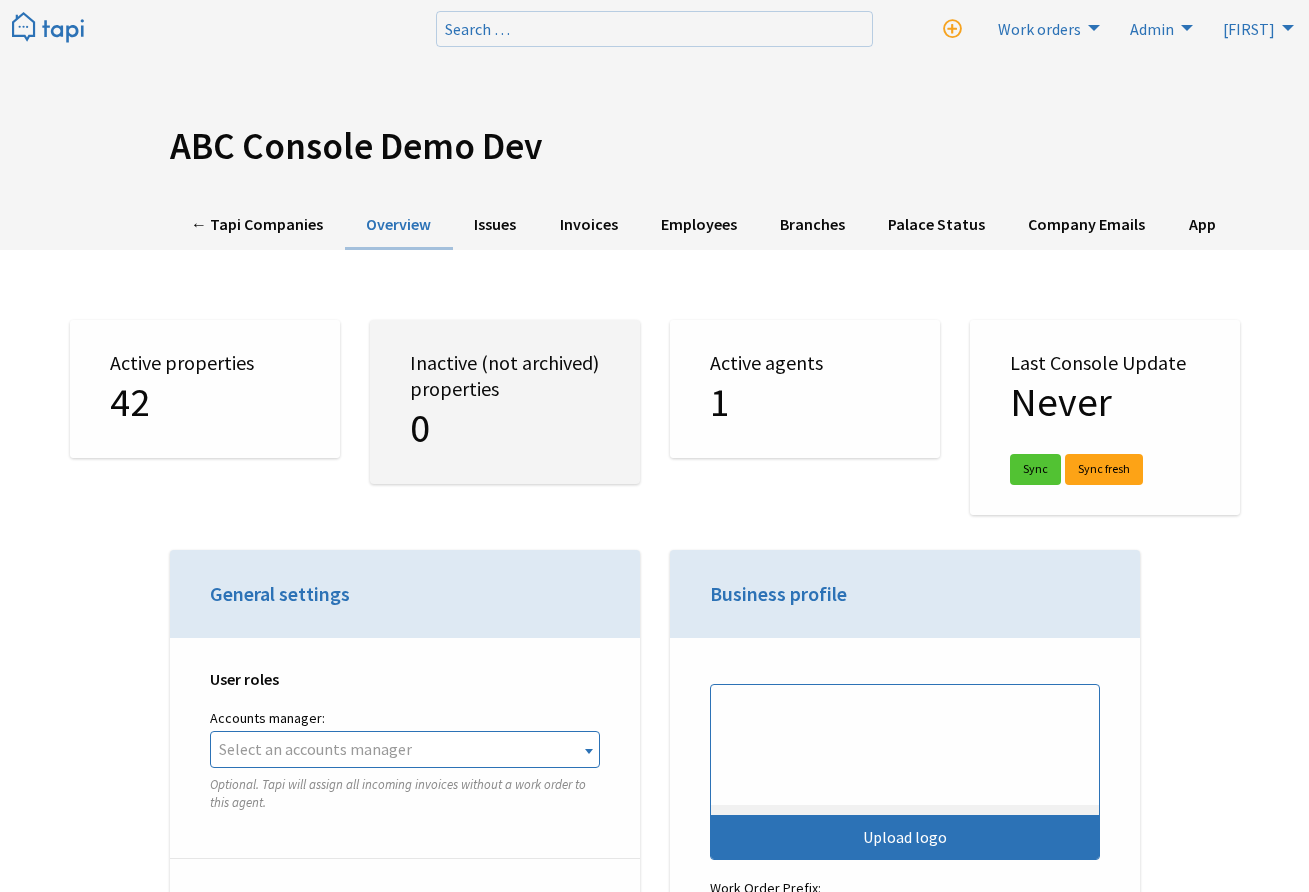 scroll, scrollTop: 0, scrollLeft: 0, axis: both 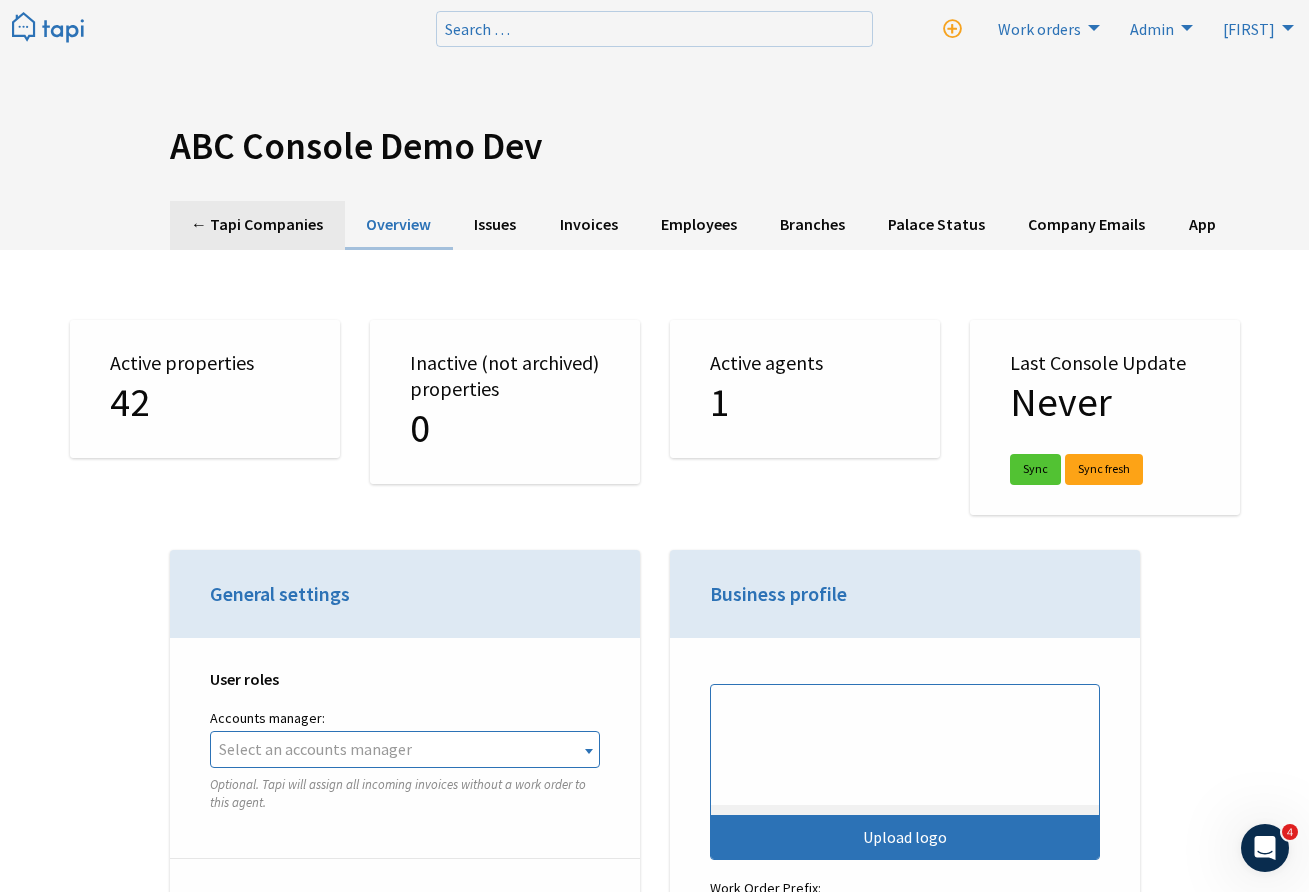 click on "← Tapi Companies" at bounding box center (257, 225) 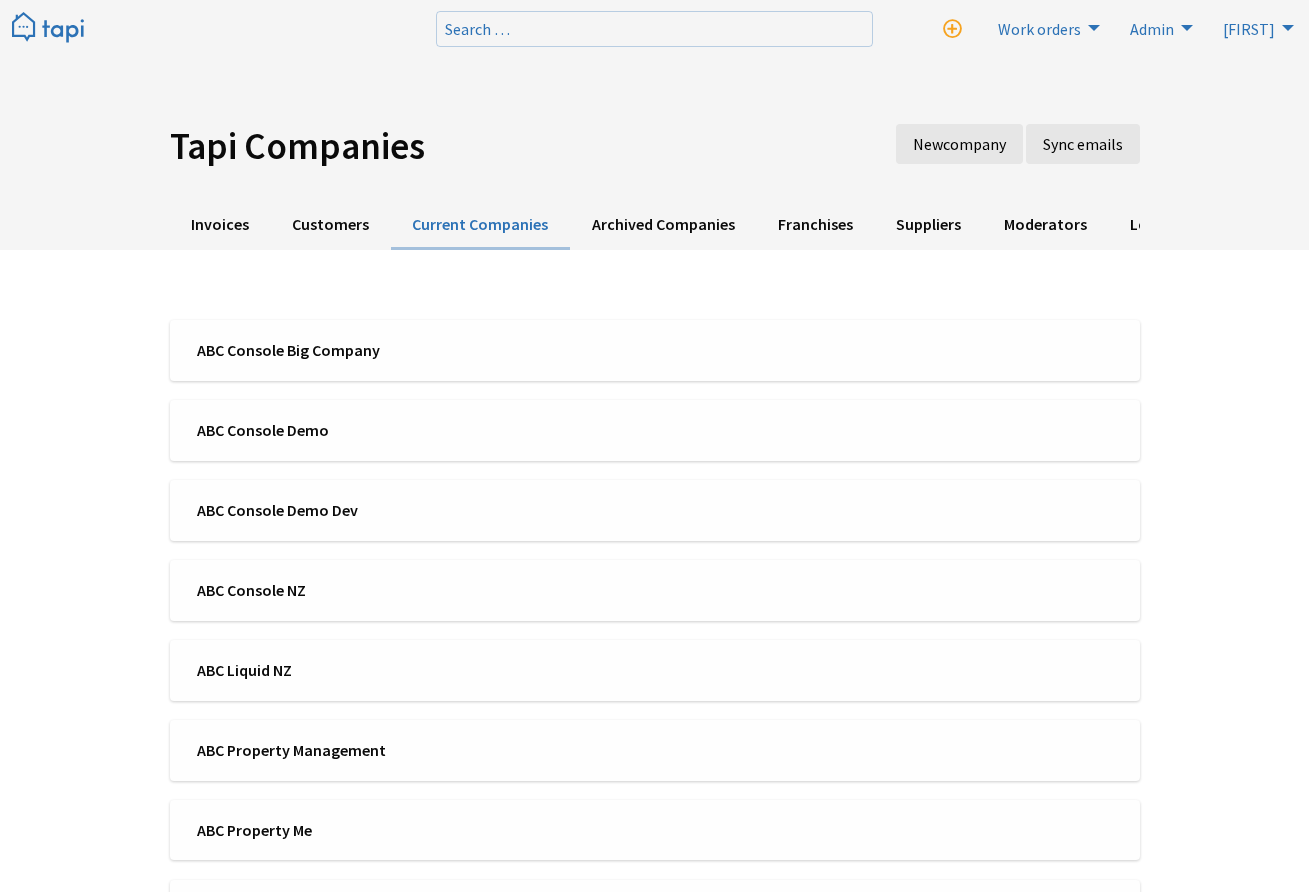 scroll, scrollTop: 0, scrollLeft: 0, axis: both 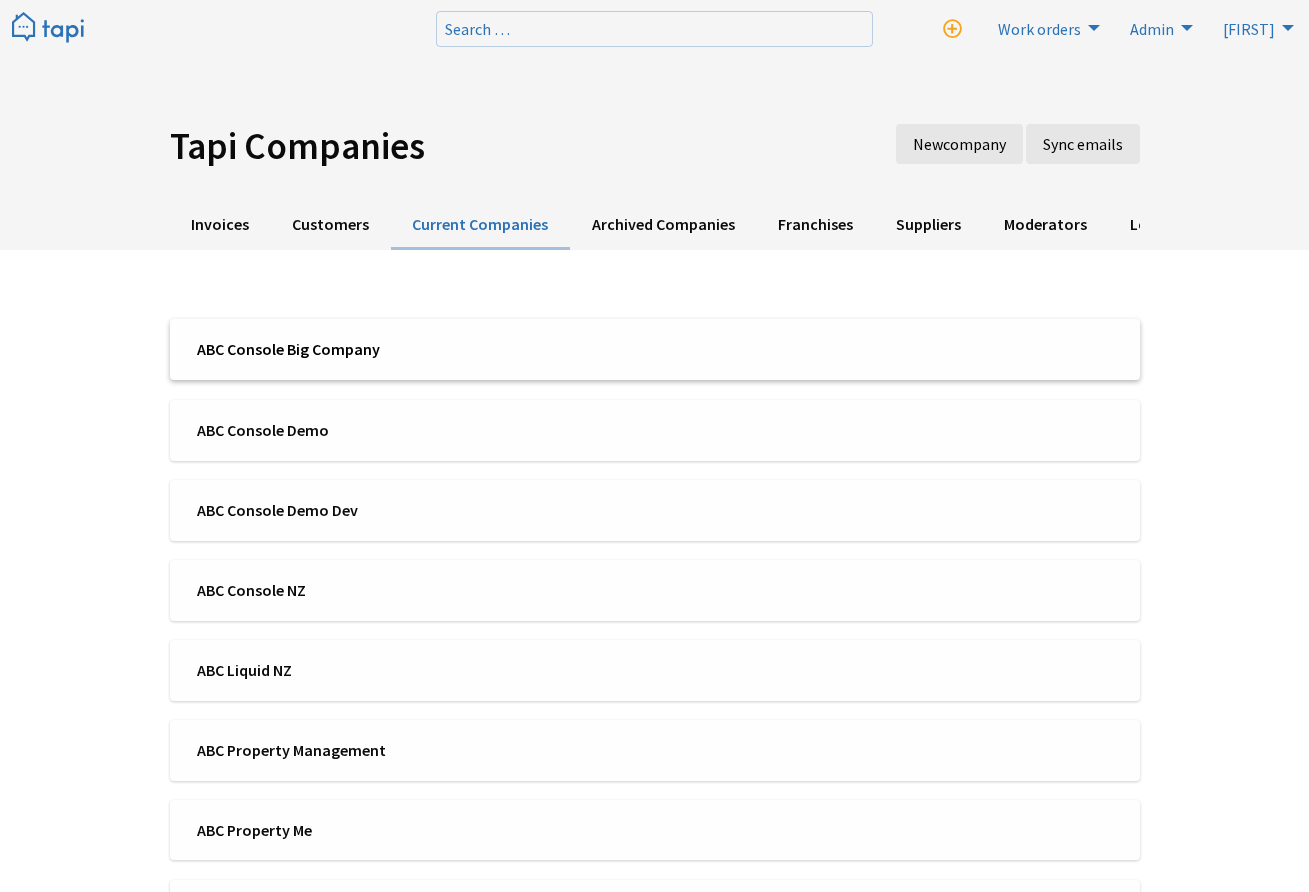 click on "ABC Console Big Company" at bounding box center (419, 349) 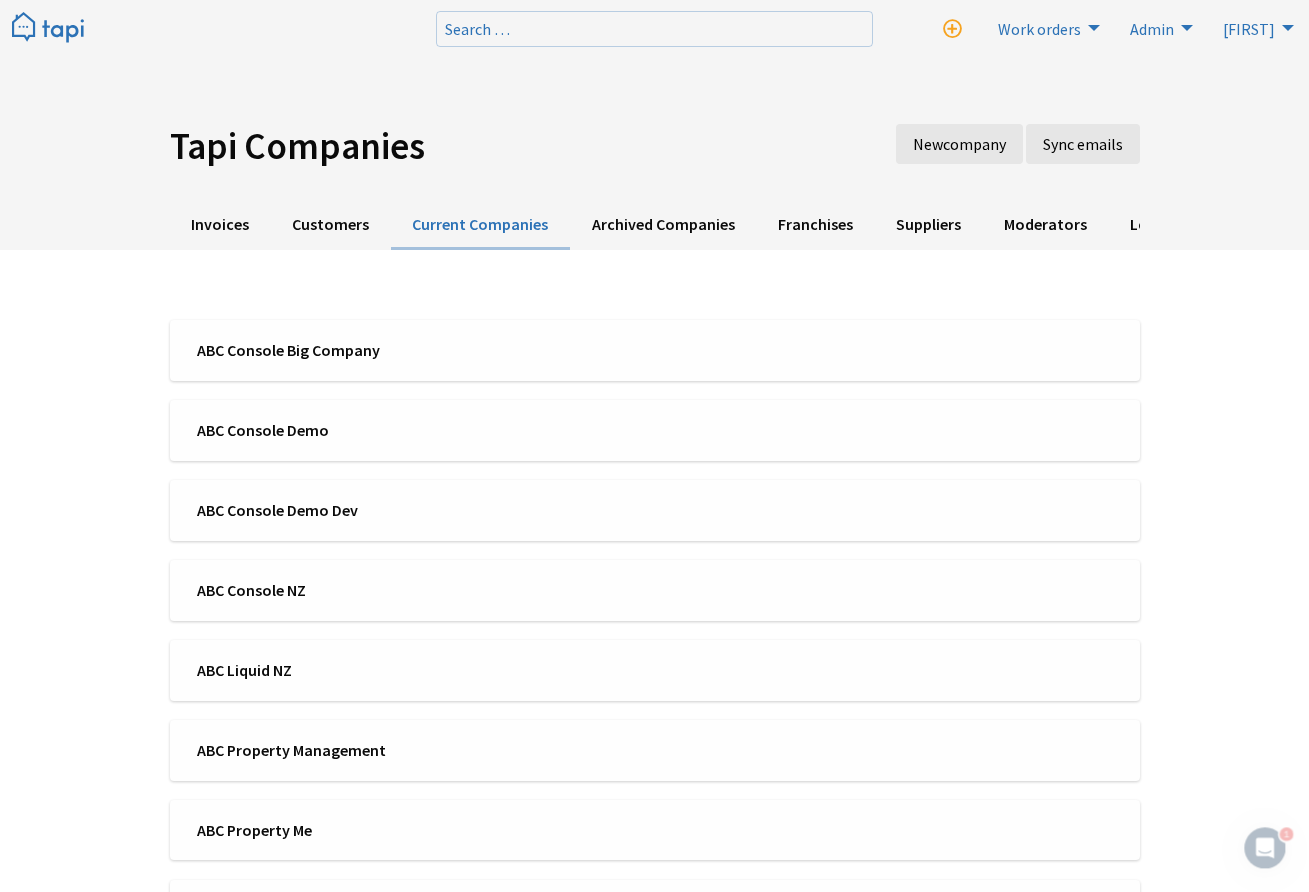 scroll, scrollTop: 0, scrollLeft: 0, axis: both 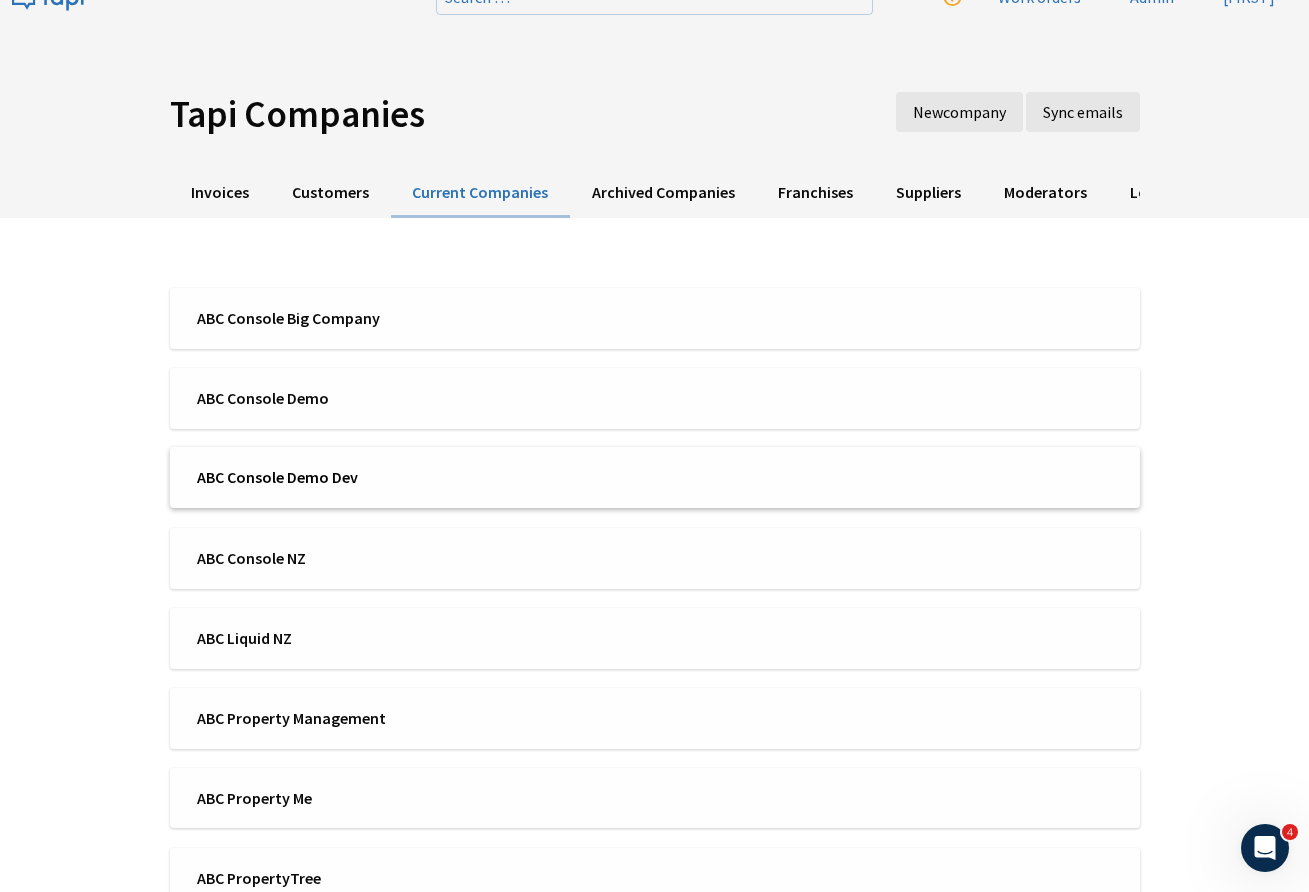 click on "ABC Console Demo Dev" at bounding box center [655, 477] 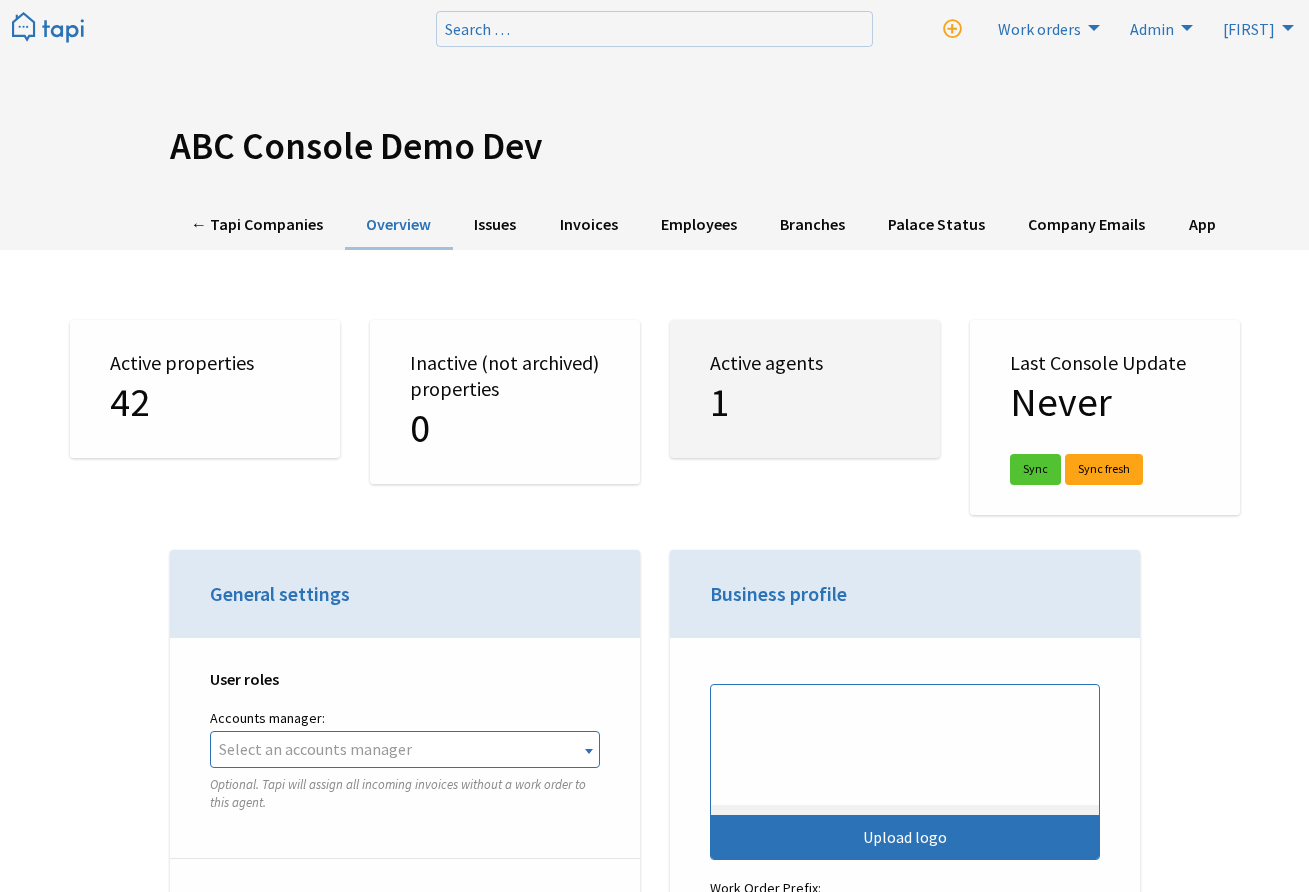 scroll, scrollTop: 0, scrollLeft: 0, axis: both 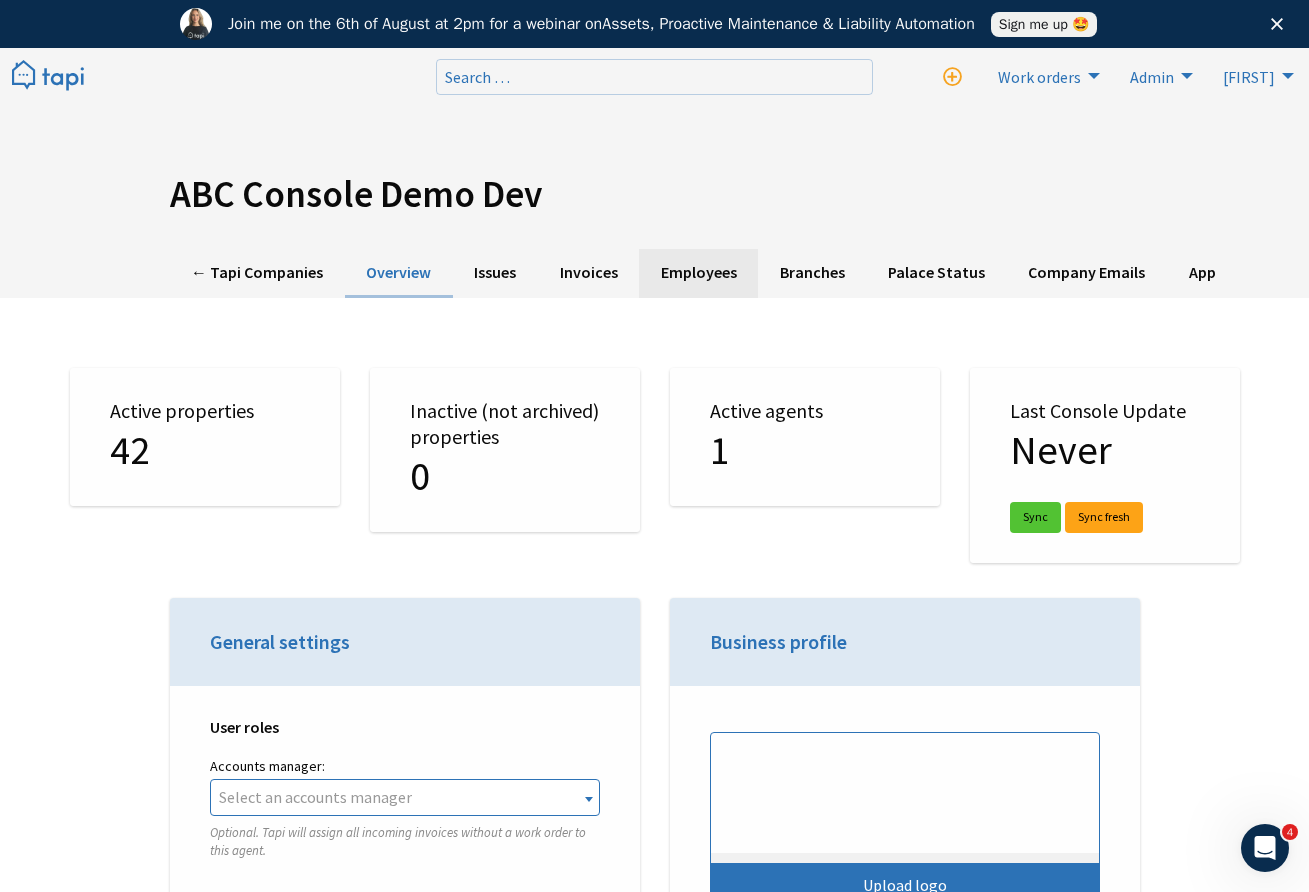 click on "Employees" at bounding box center [698, 273] 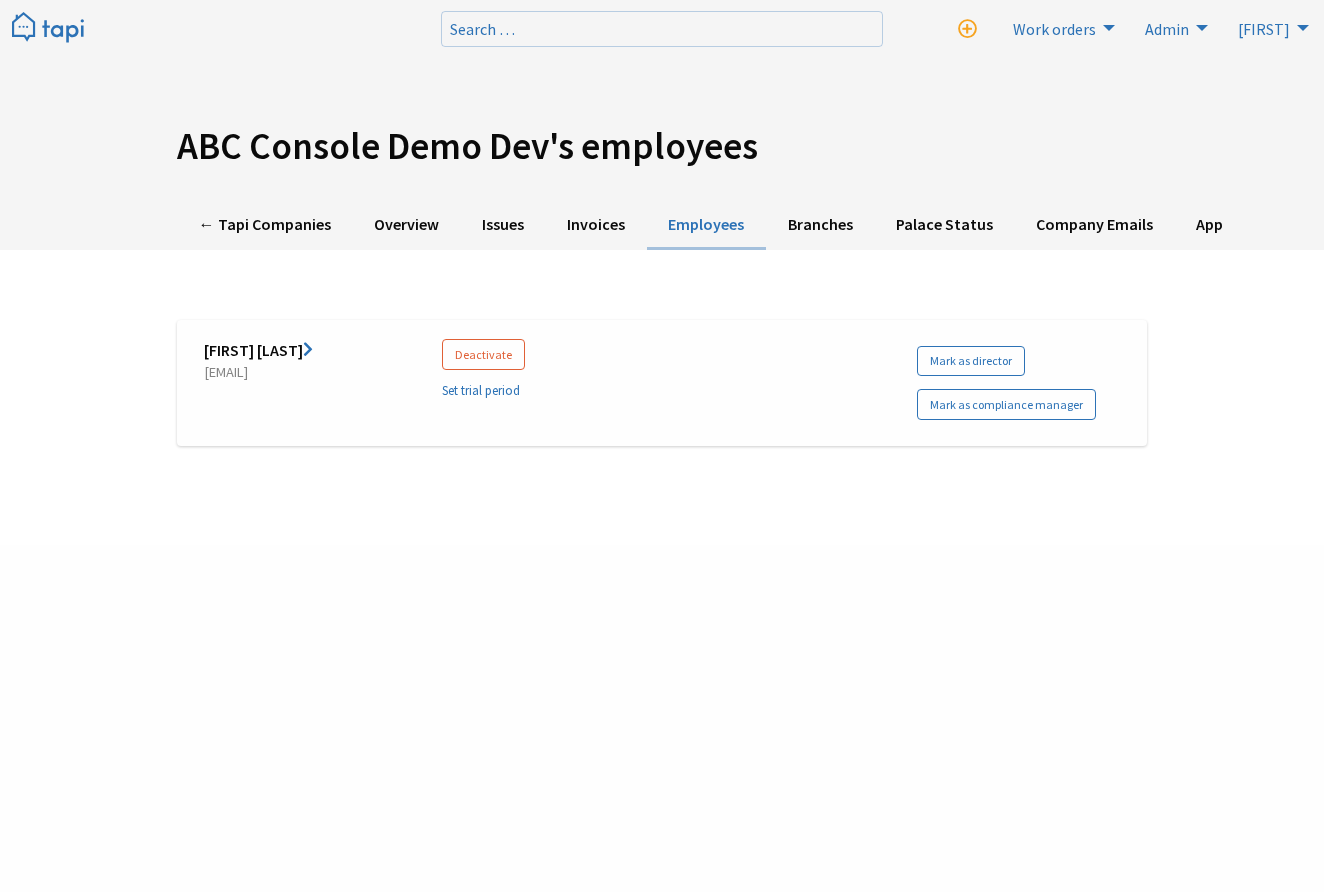 scroll, scrollTop: 0, scrollLeft: 0, axis: both 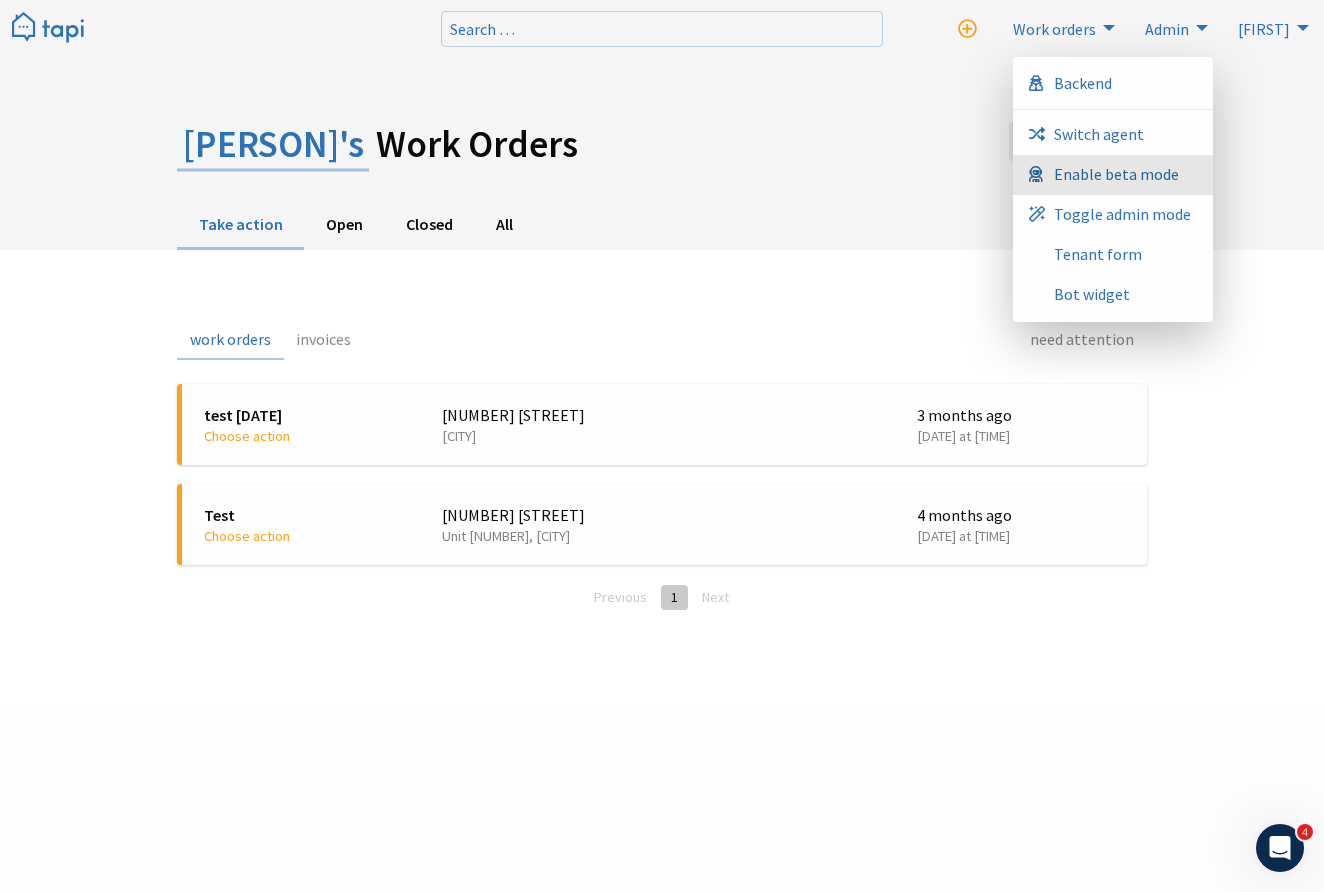 click on "Enable beta mode" at bounding box center [1116, 174] 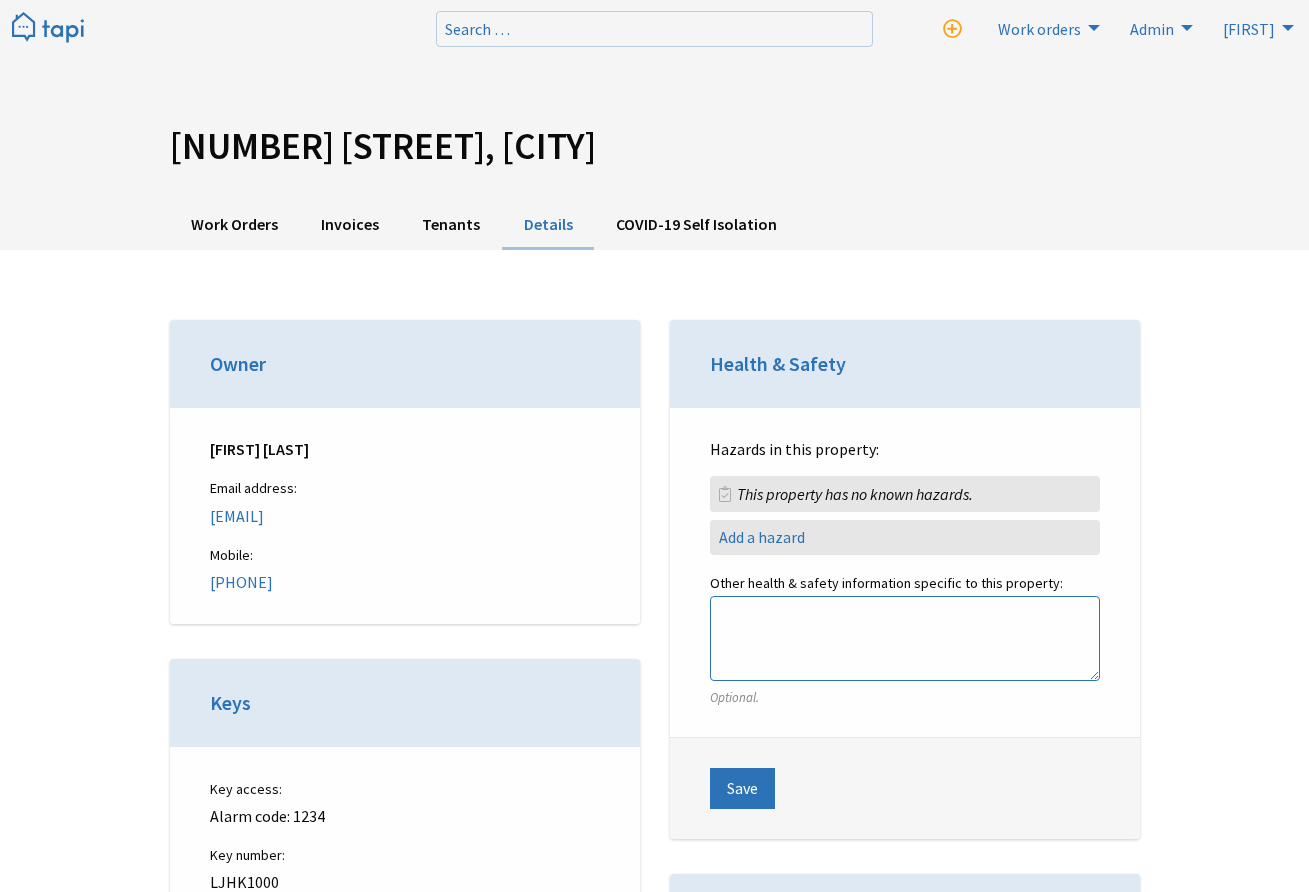 scroll, scrollTop: 0, scrollLeft: 0, axis: both 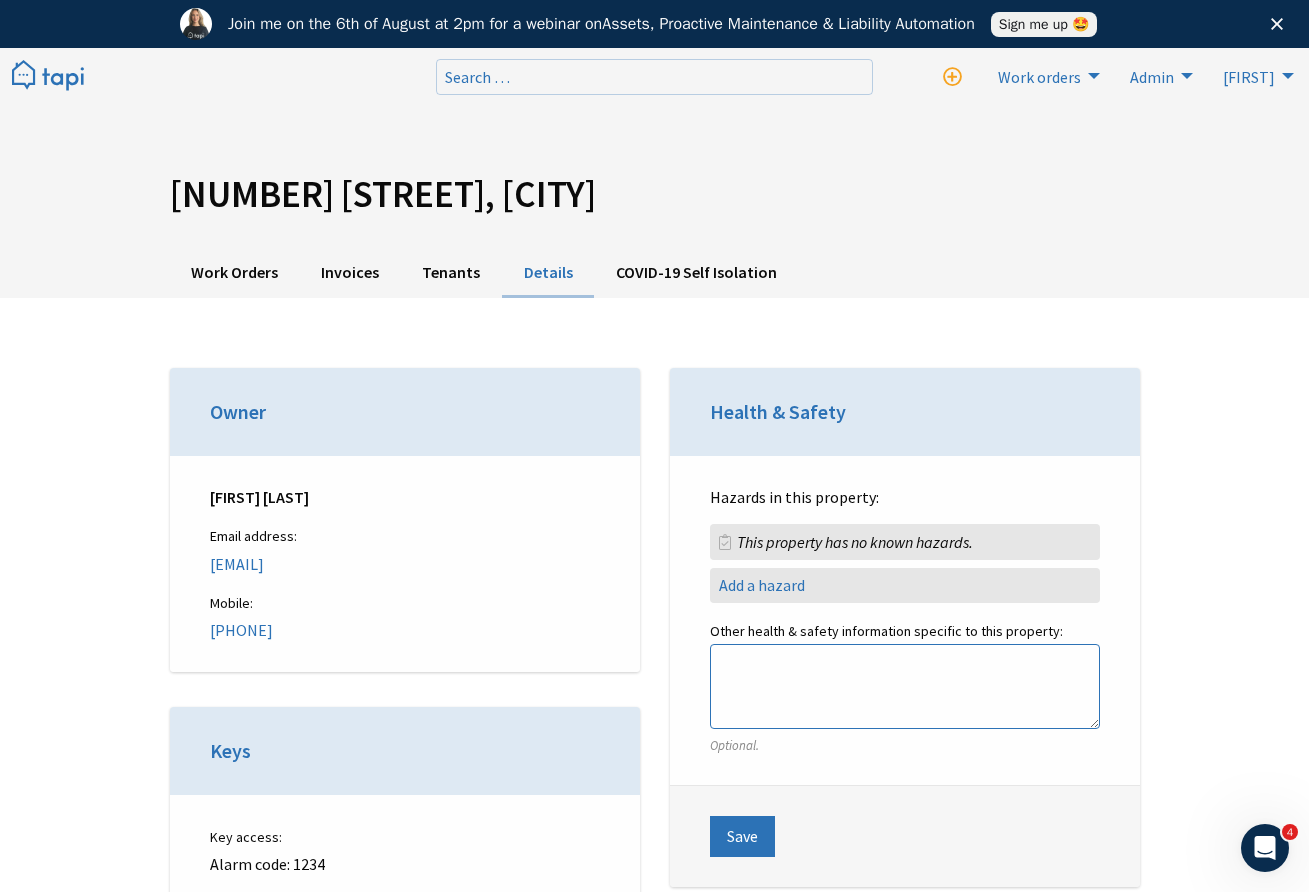 click on "Work Orders" at bounding box center (235, 273) 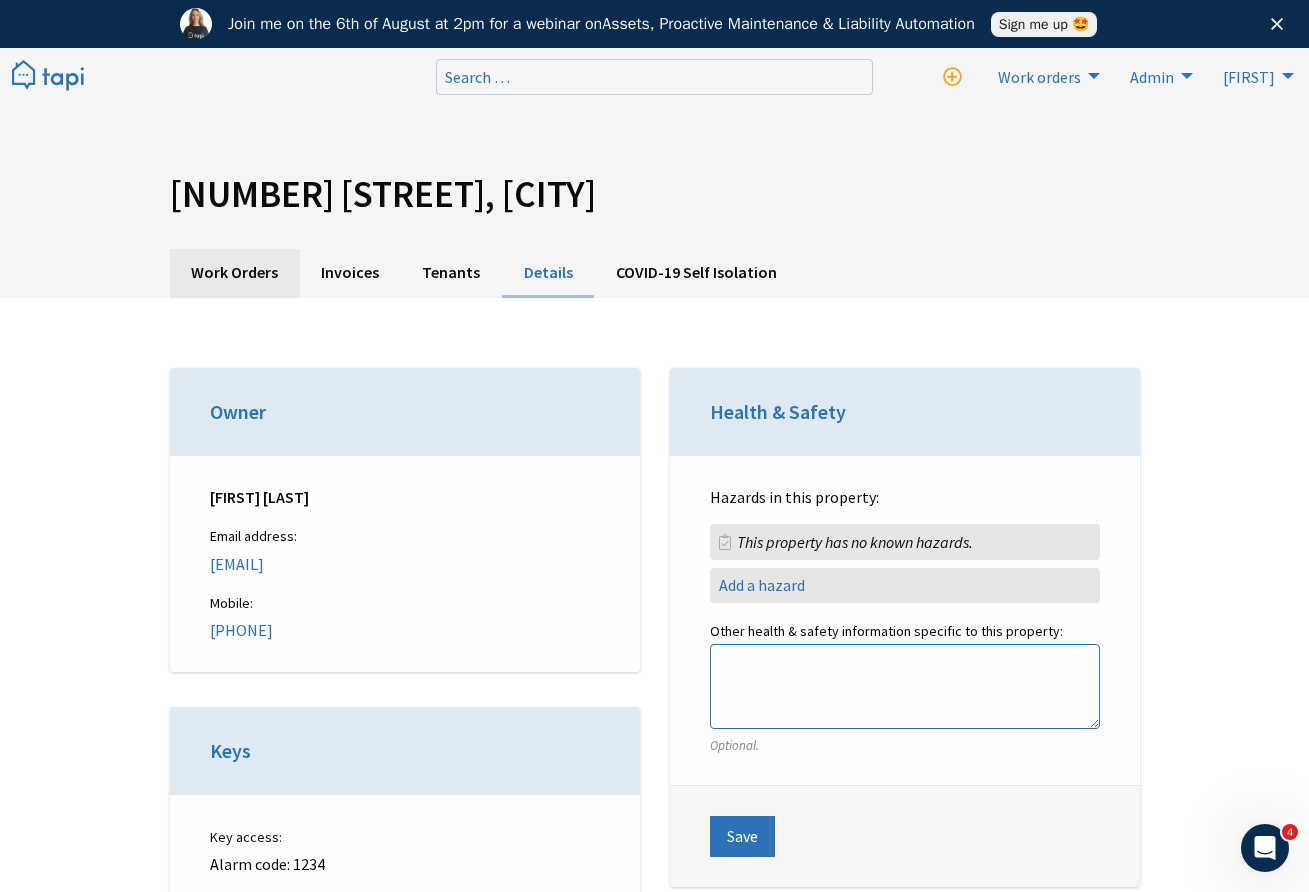 click on "Work Orders" at bounding box center (235, 273) 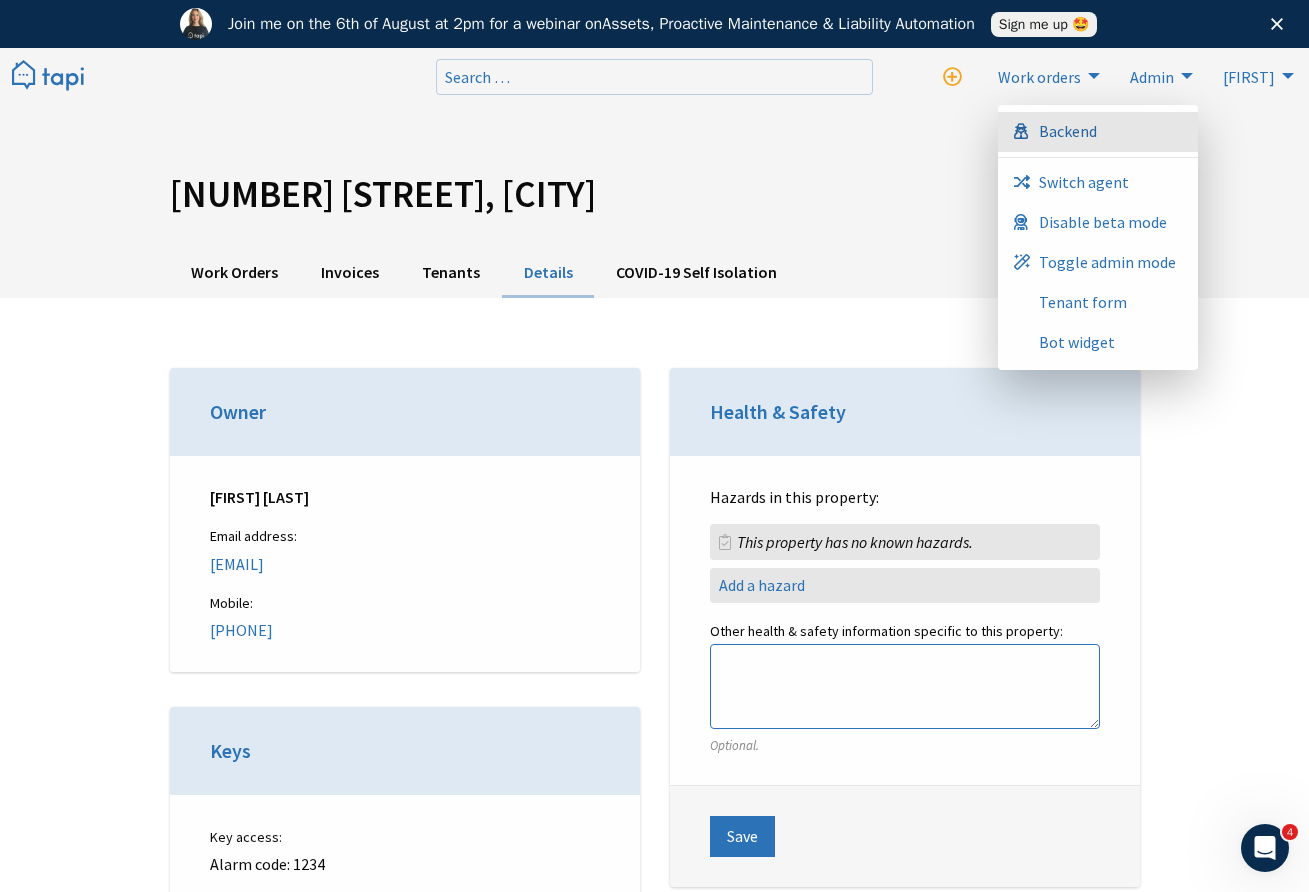 click on "Backend" at bounding box center [1098, 132] 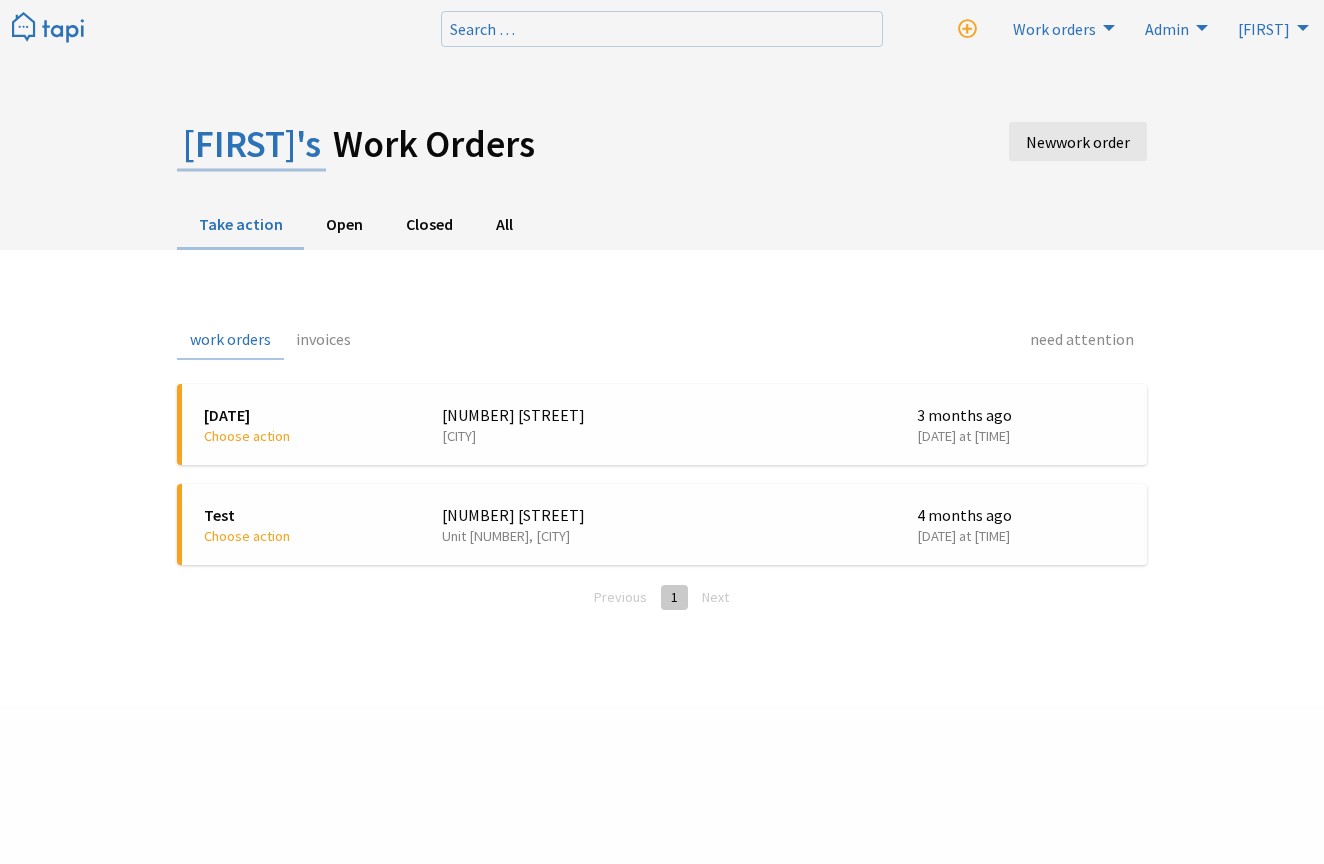 scroll, scrollTop: 0, scrollLeft: 0, axis: both 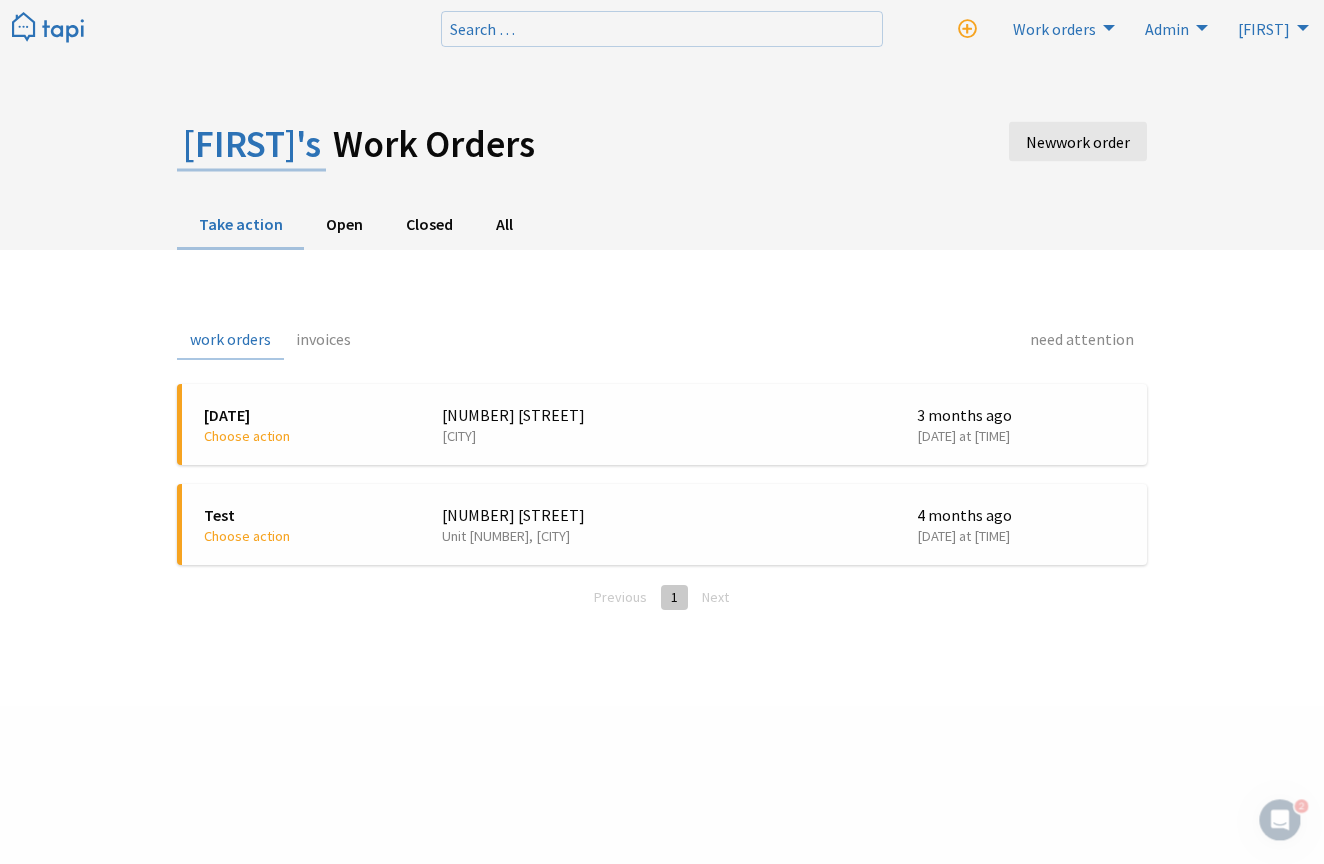 click on "Admin" at bounding box center [1167, 29] 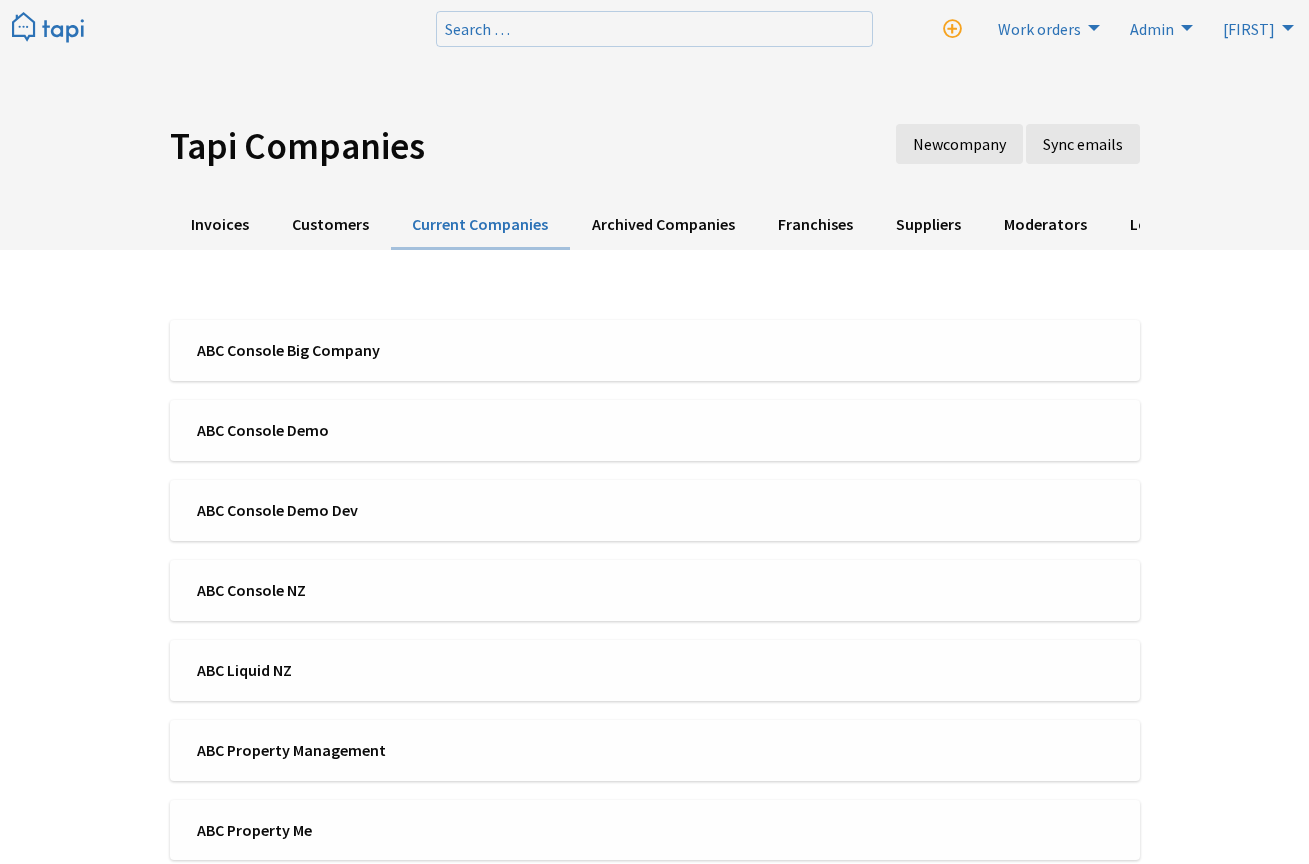 scroll, scrollTop: 0, scrollLeft: 0, axis: both 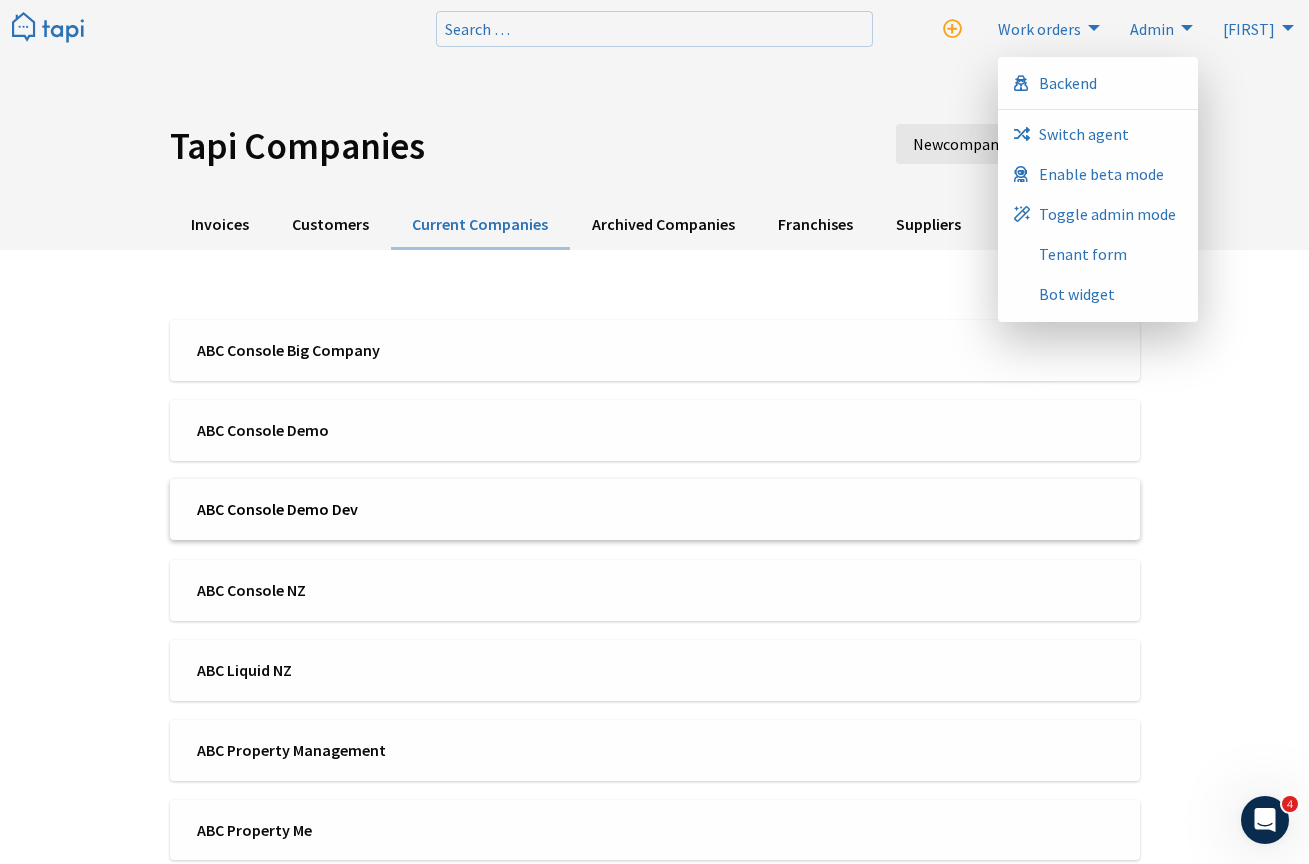 click on "ABC Console Demo Dev" at bounding box center [655, 509] 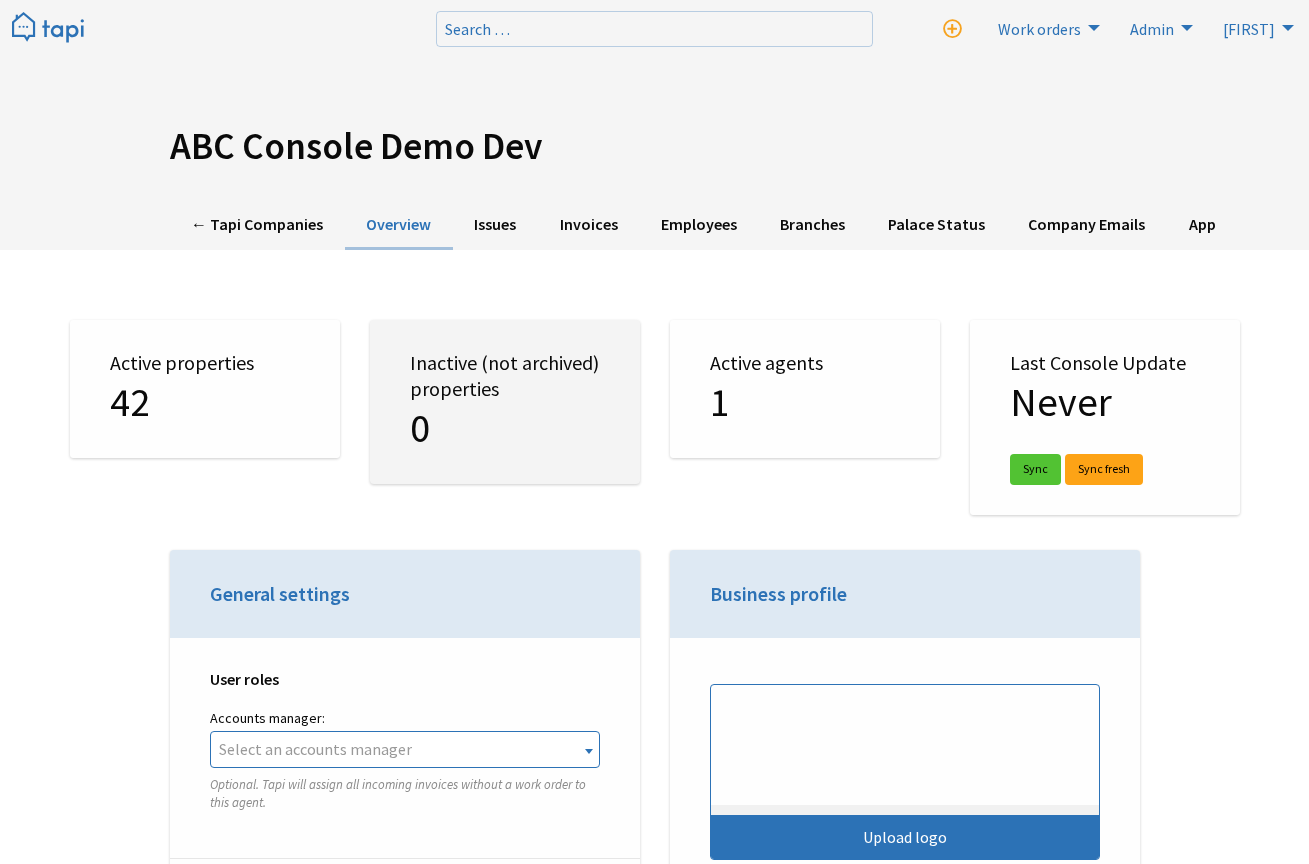scroll, scrollTop: 0, scrollLeft: 0, axis: both 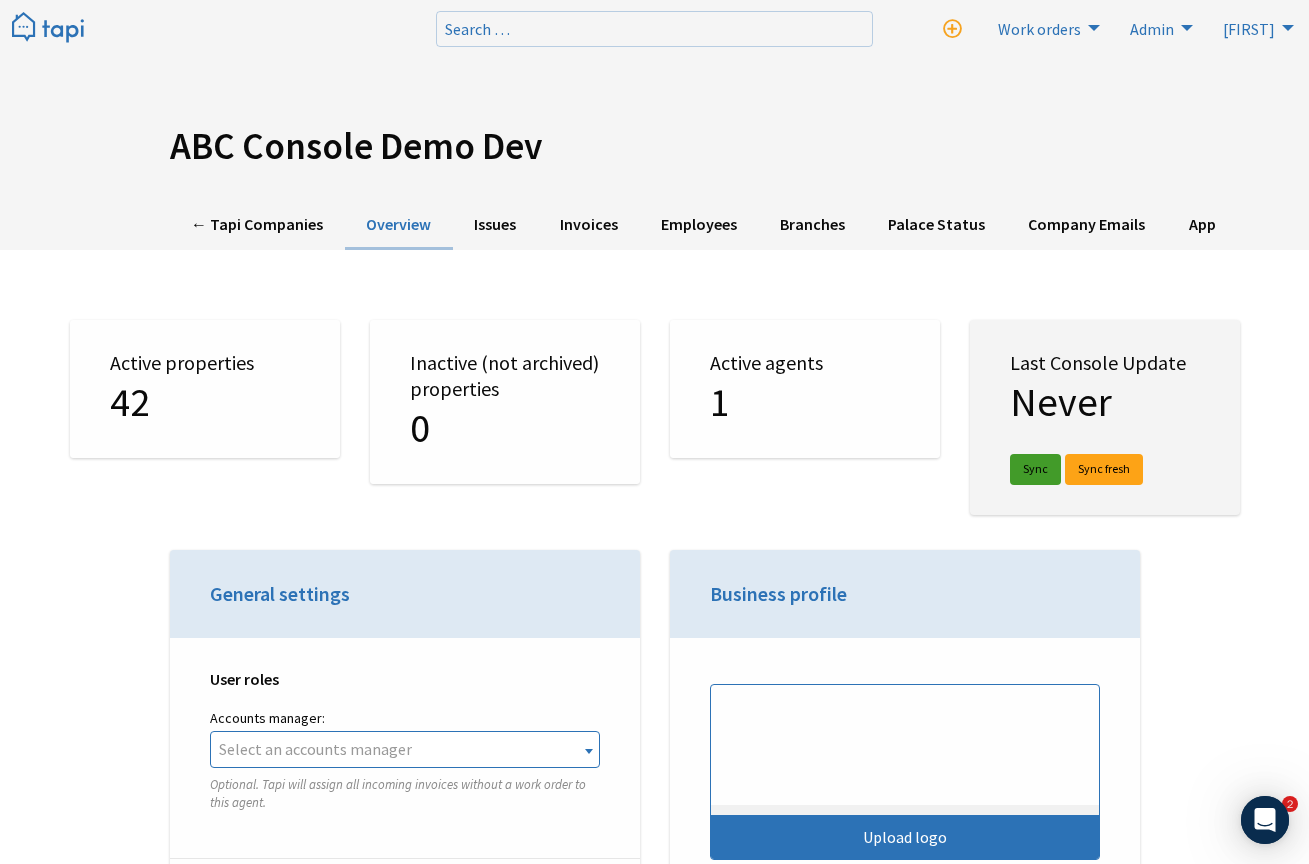 click on "Sync" at bounding box center [1035, 469] 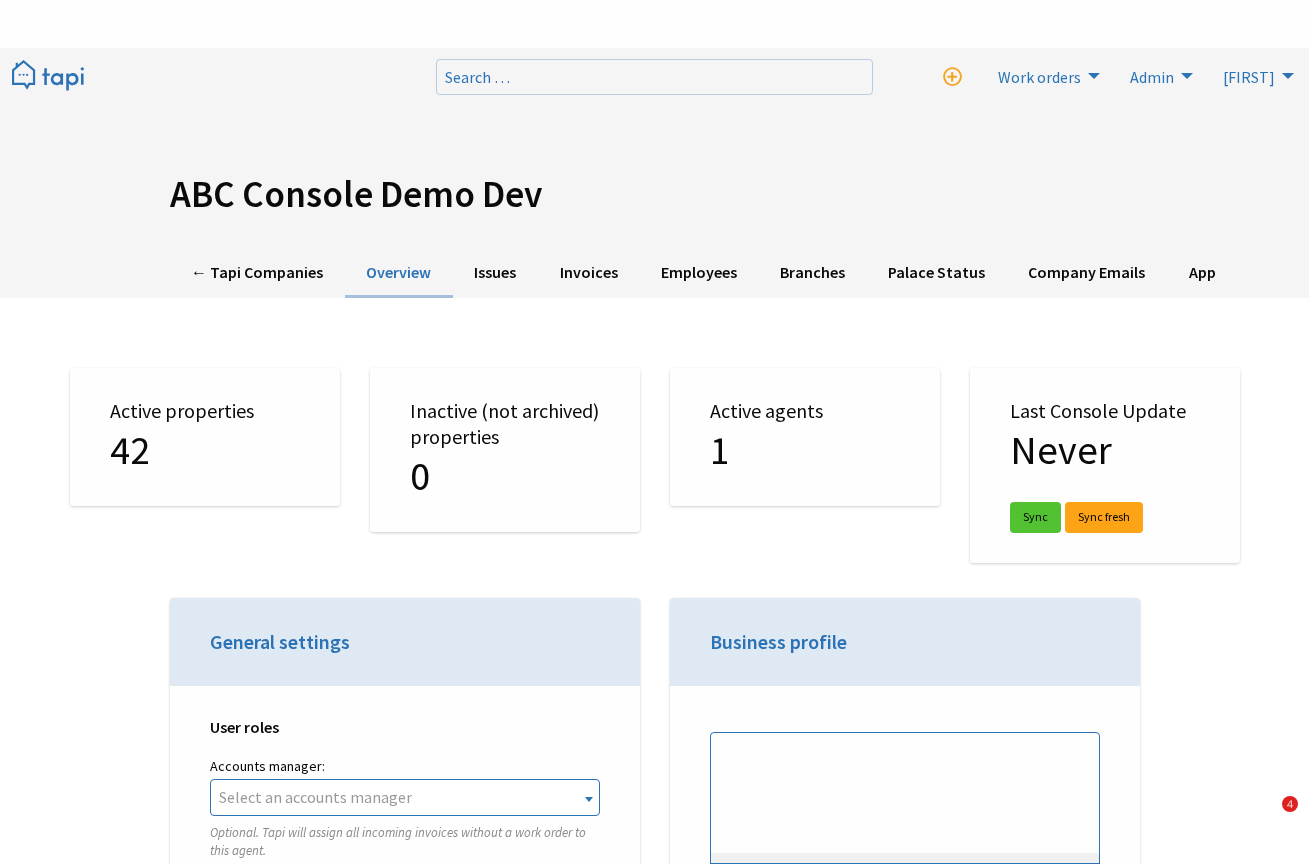 scroll, scrollTop: 0, scrollLeft: 0, axis: both 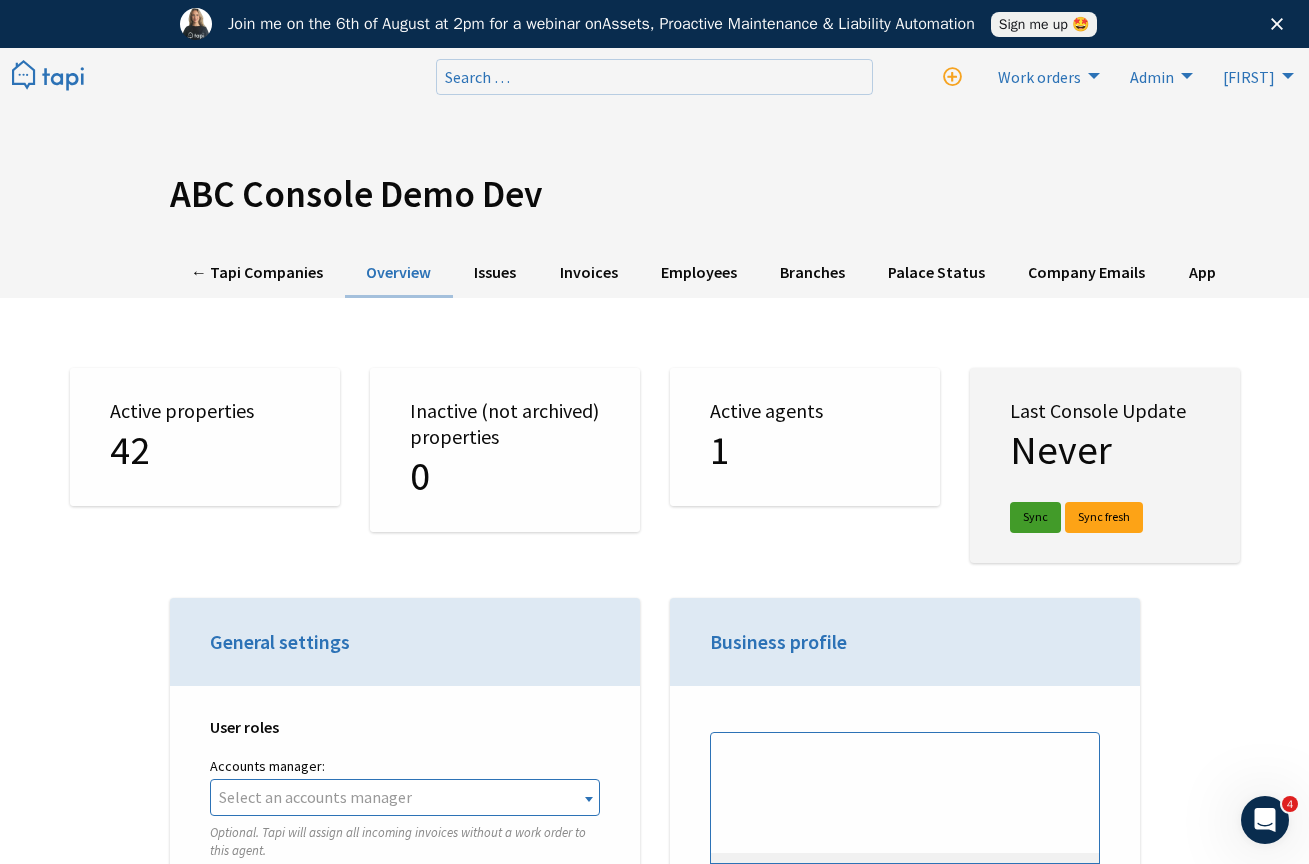 click on "Sync" at bounding box center [1035, 517] 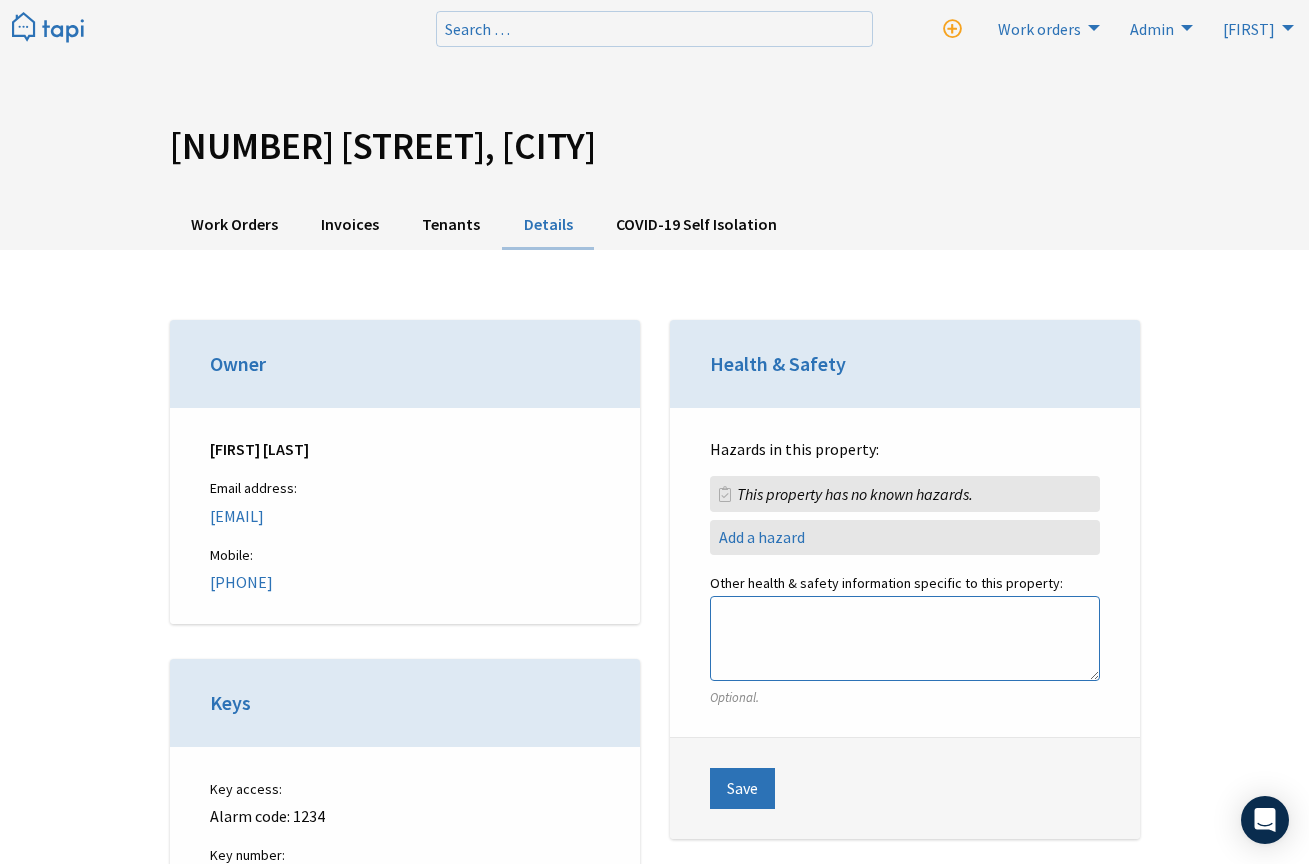 scroll, scrollTop: 528, scrollLeft: 0, axis: vertical 